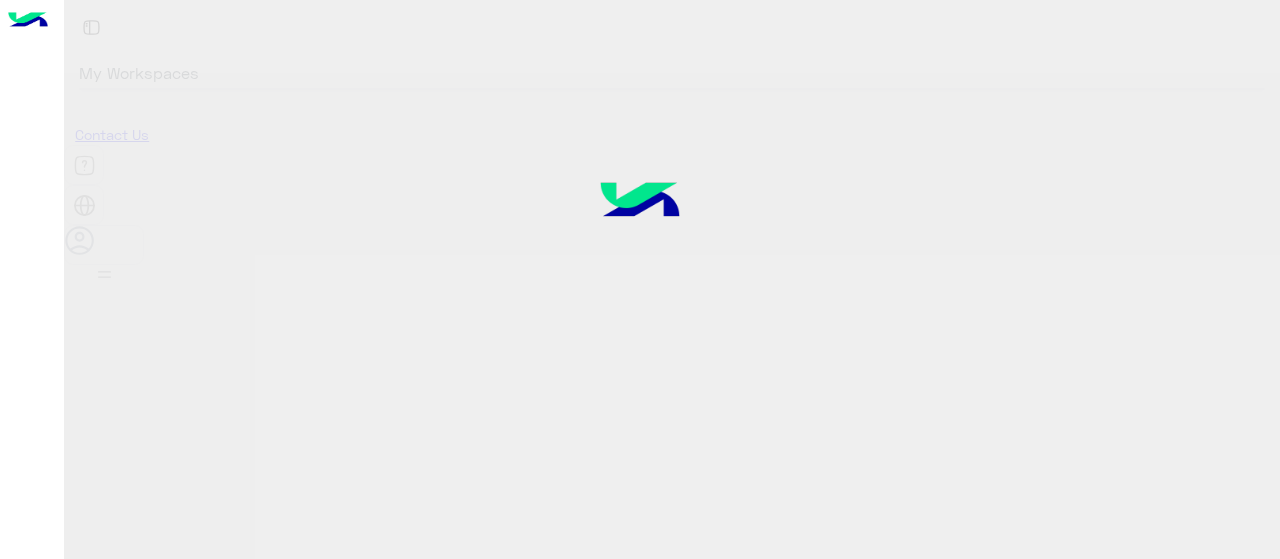 scroll, scrollTop: 0, scrollLeft: 0, axis: both 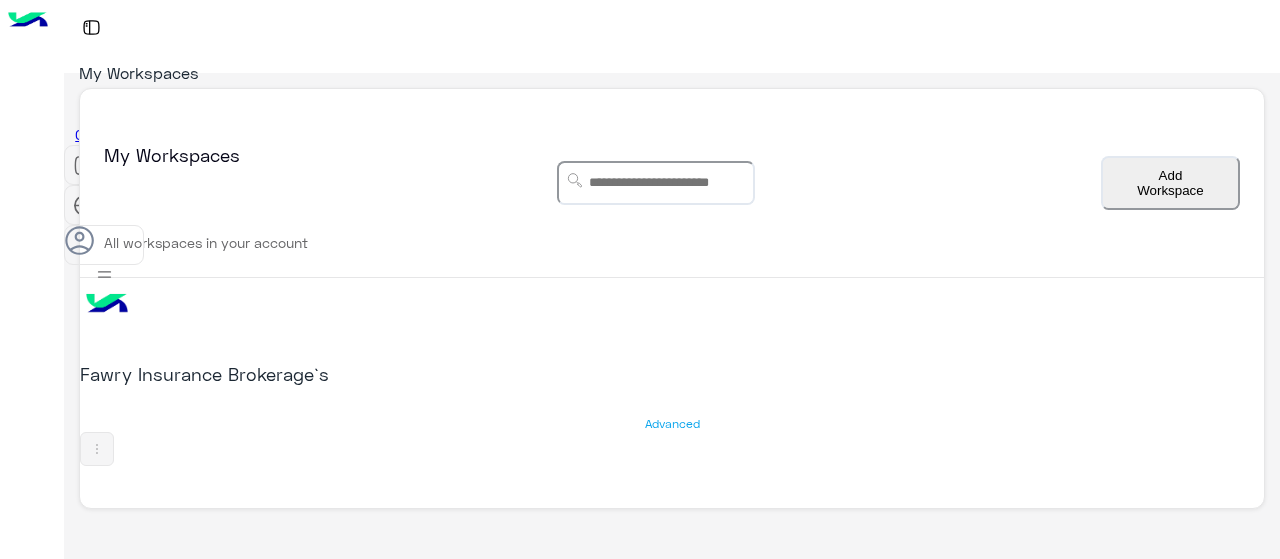 click on "×" at bounding box center (40, 984) 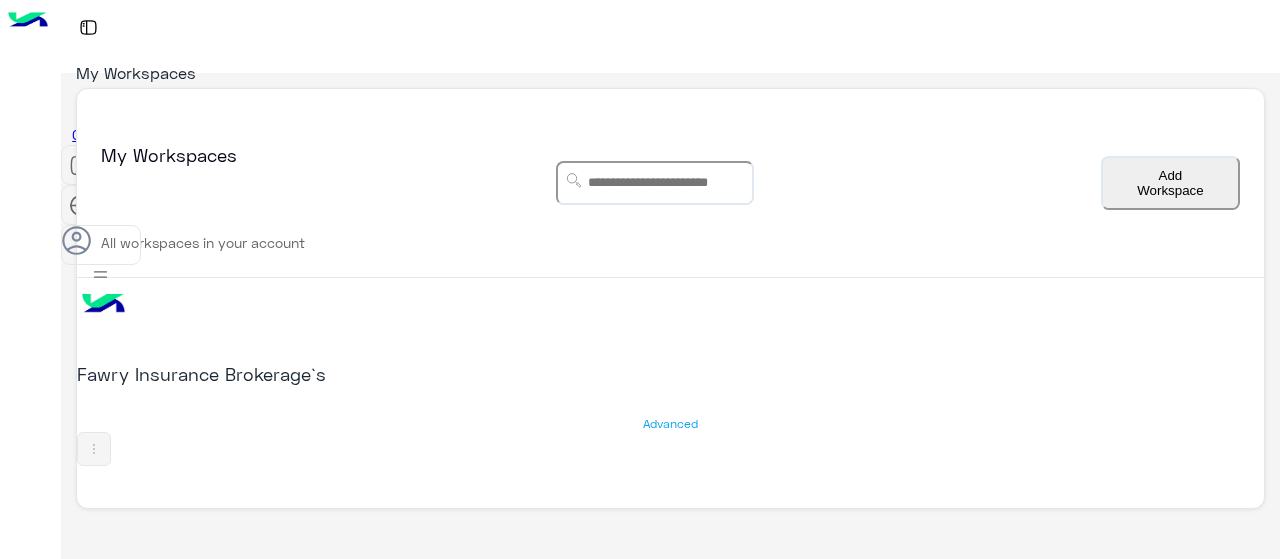 click on "Fawry Insurance Brokerage`s" at bounding box center [290, 374] 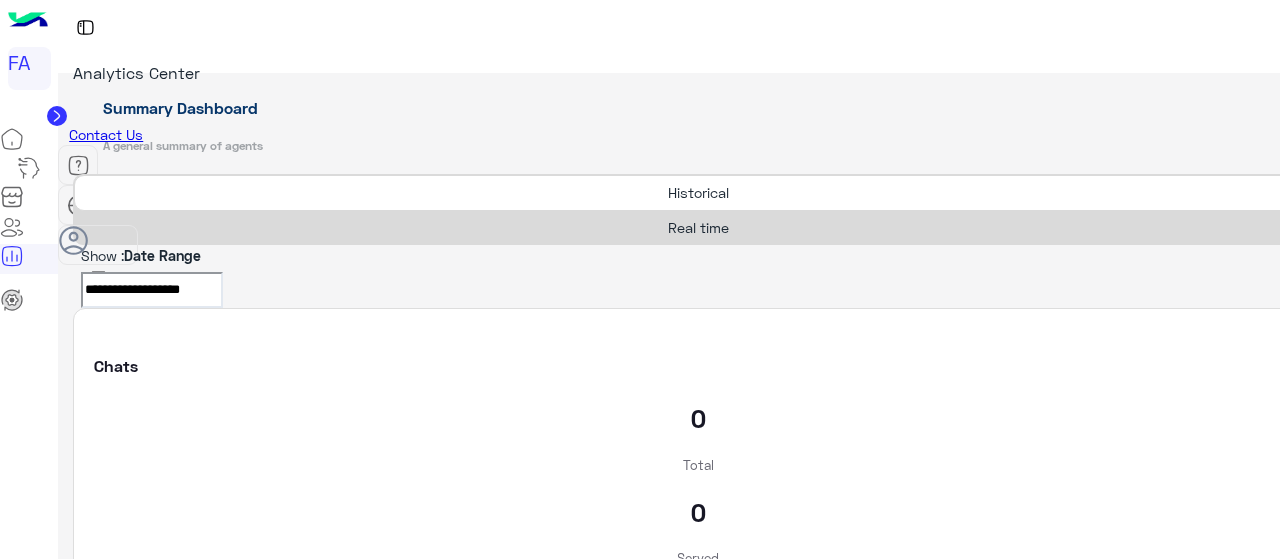 click at bounding box center [12, 256] 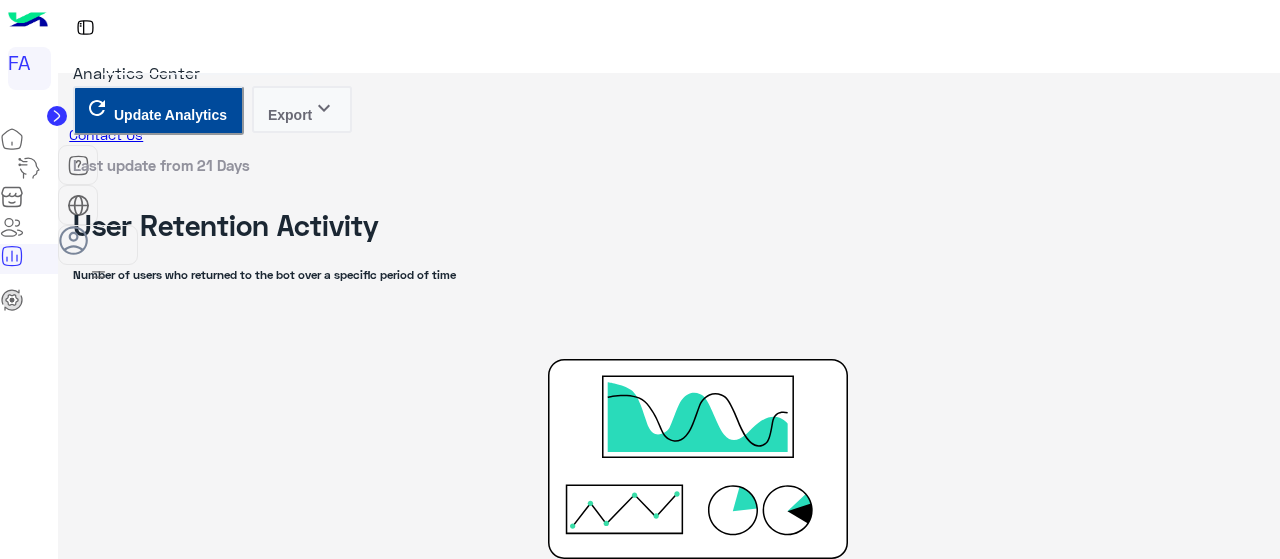 scroll, scrollTop: 3800, scrollLeft: 0, axis: vertical 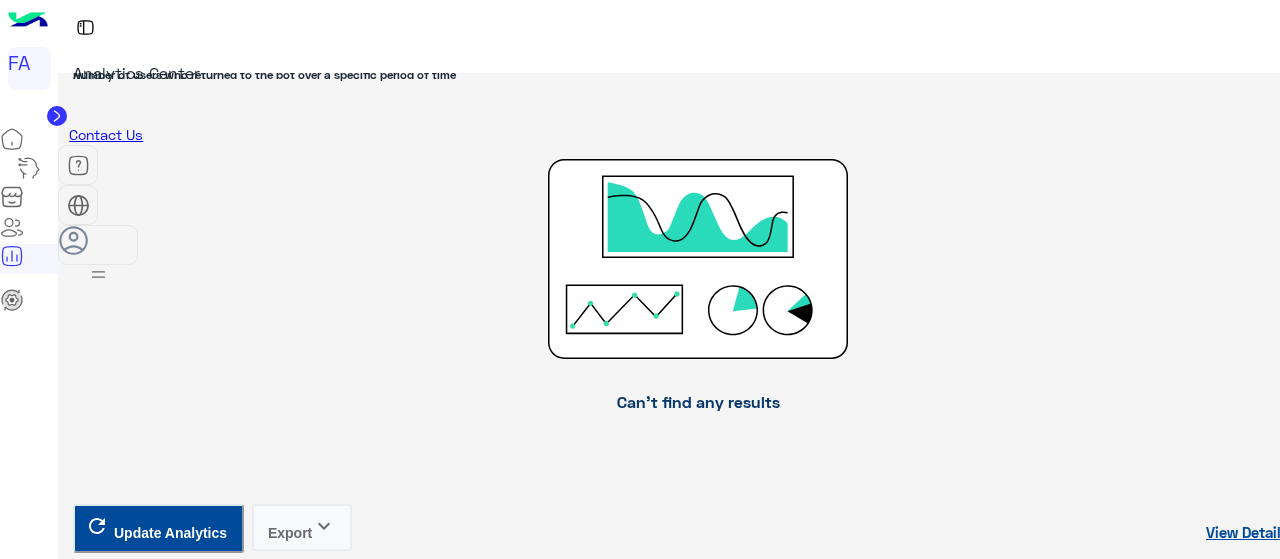 click on "Export   keyboard_arrow_down" at bounding box center [302, 4632] 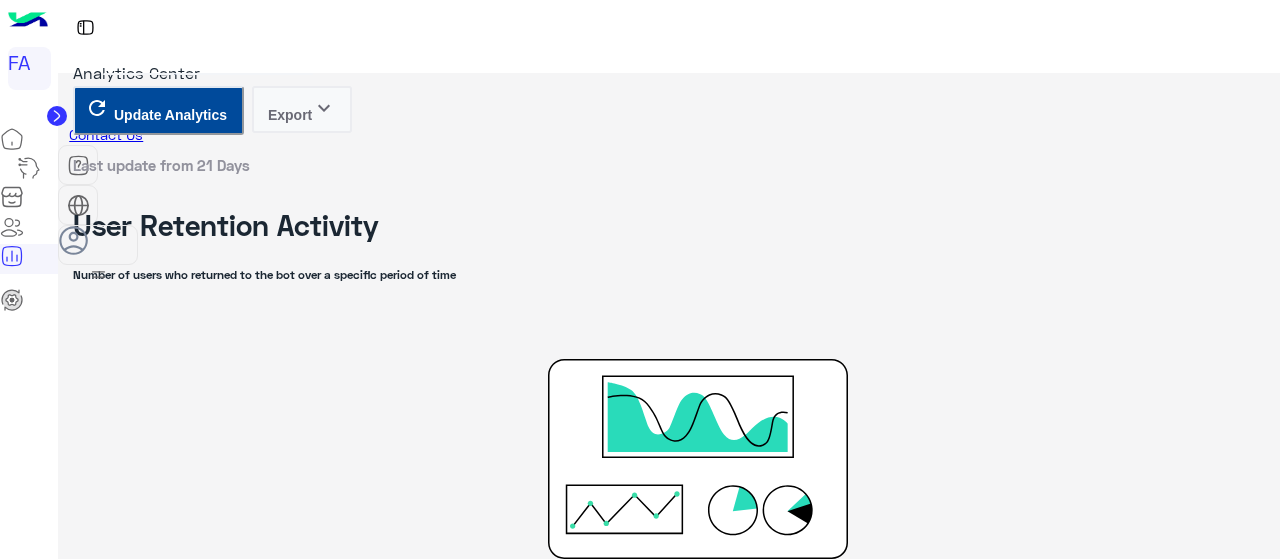 click at bounding box center [702, 3999] 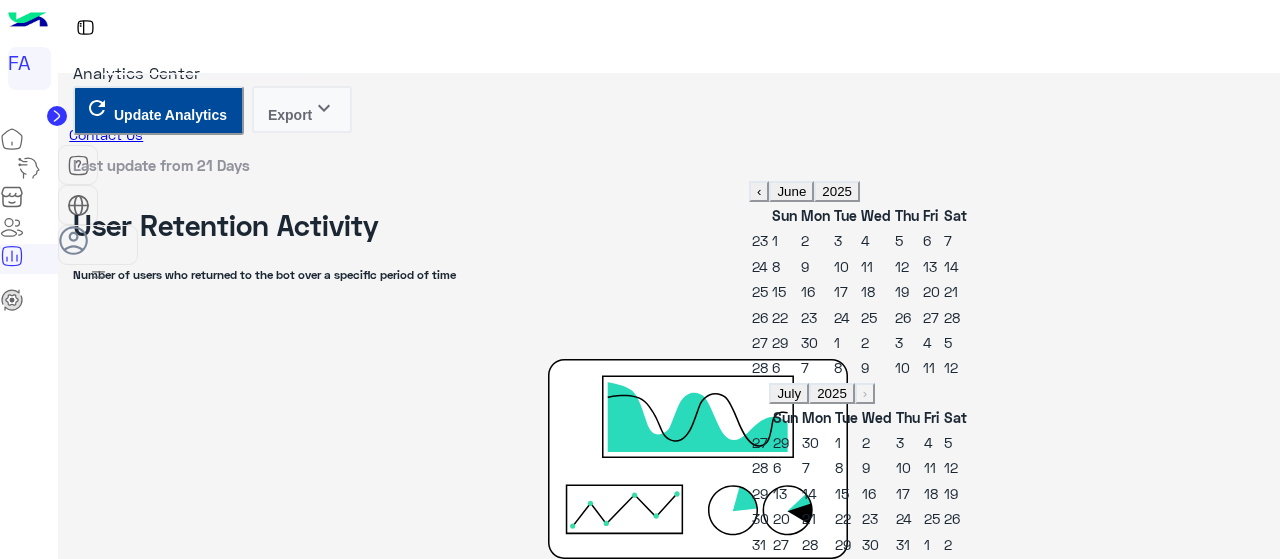 click on "1" at bounding box center [775, 240] 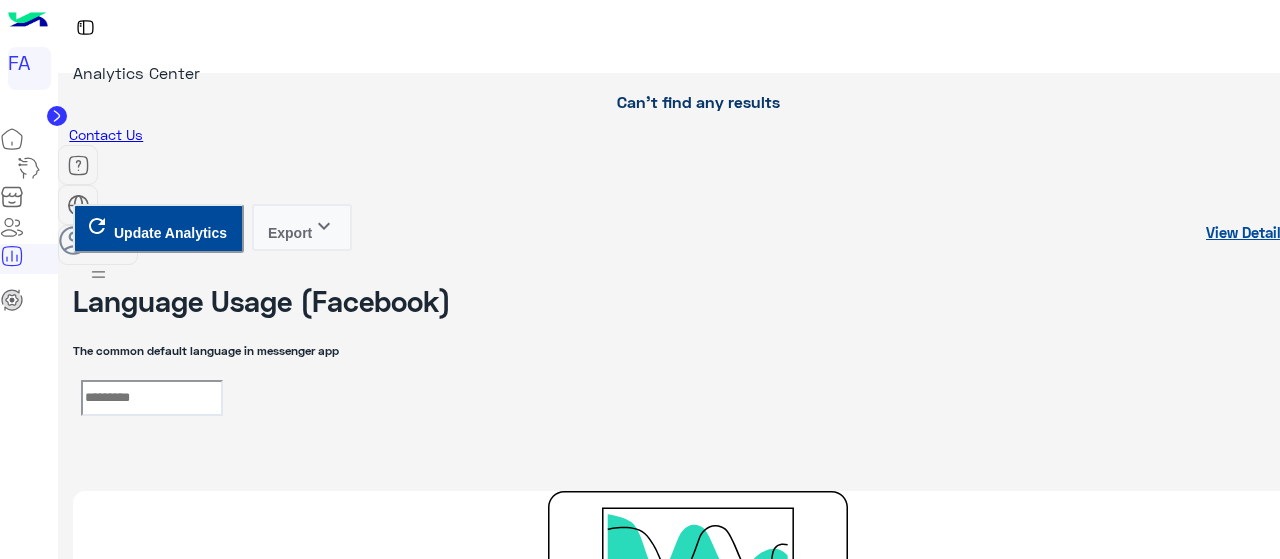 scroll, scrollTop: 4000, scrollLeft: 0, axis: vertical 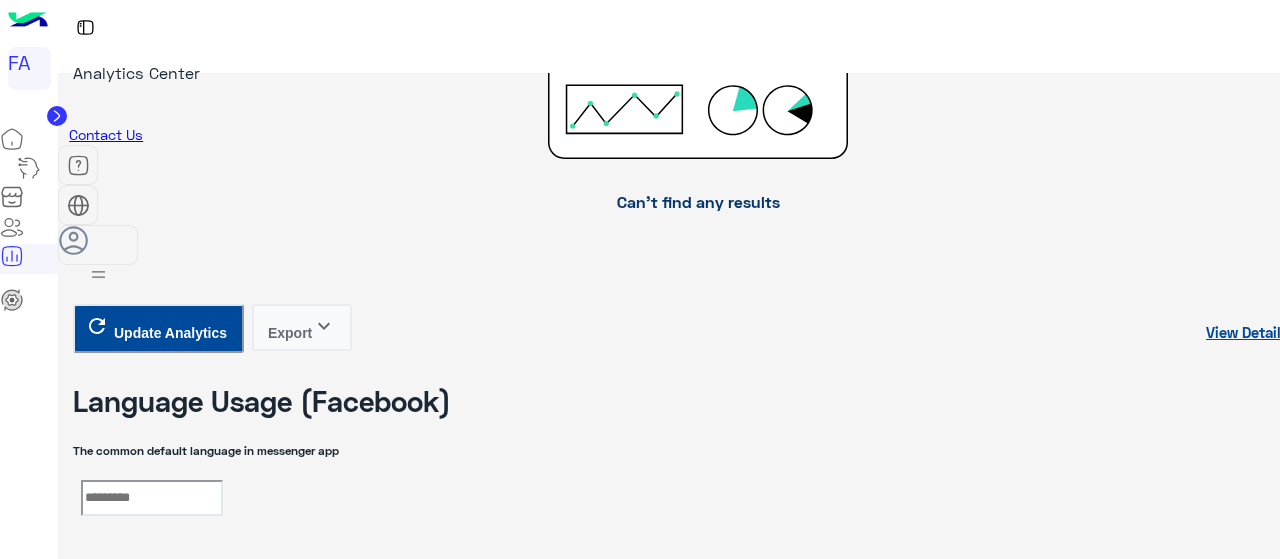 click on "Export   keyboard_arrow_down" at bounding box center (302, 4432) 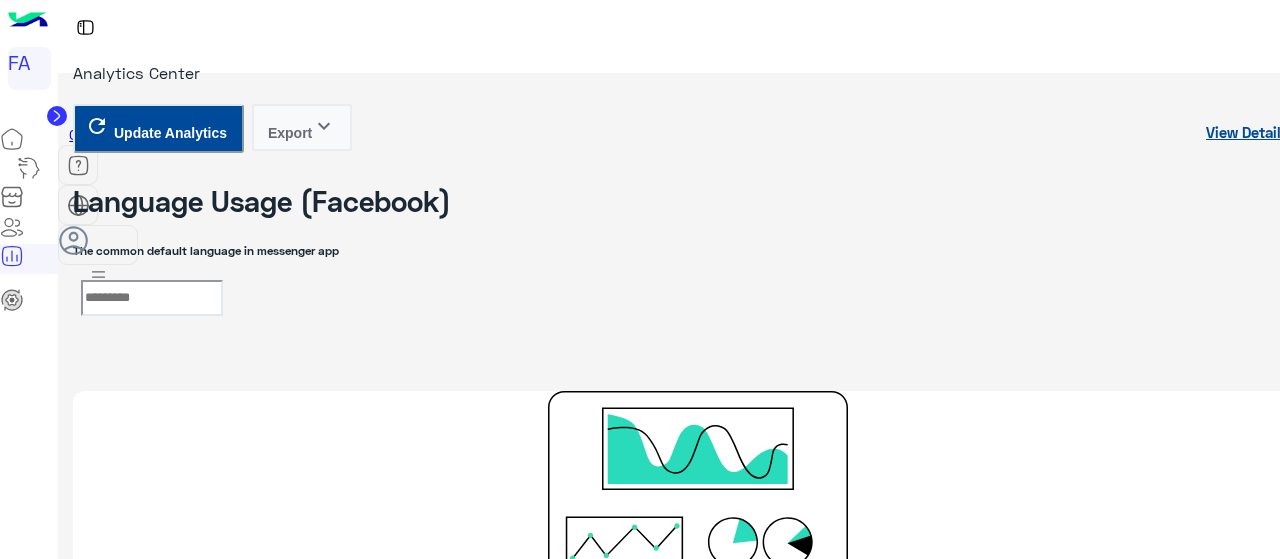 scroll, scrollTop: 4300, scrollLeft: 0, axis: vertical 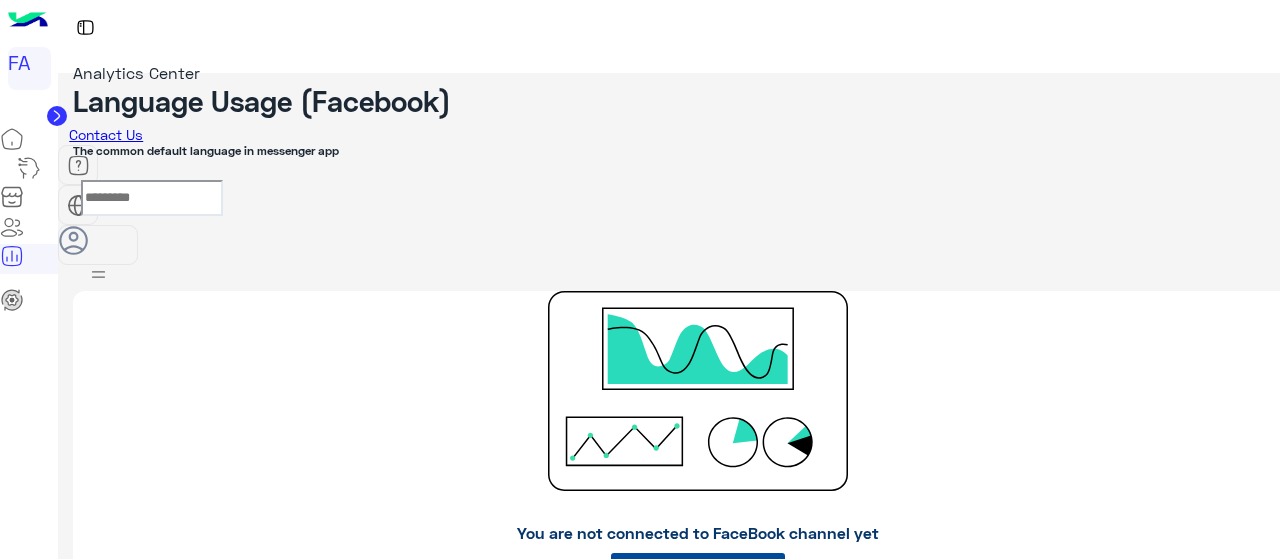 click on "**********" at bounding box center [152, 4474] 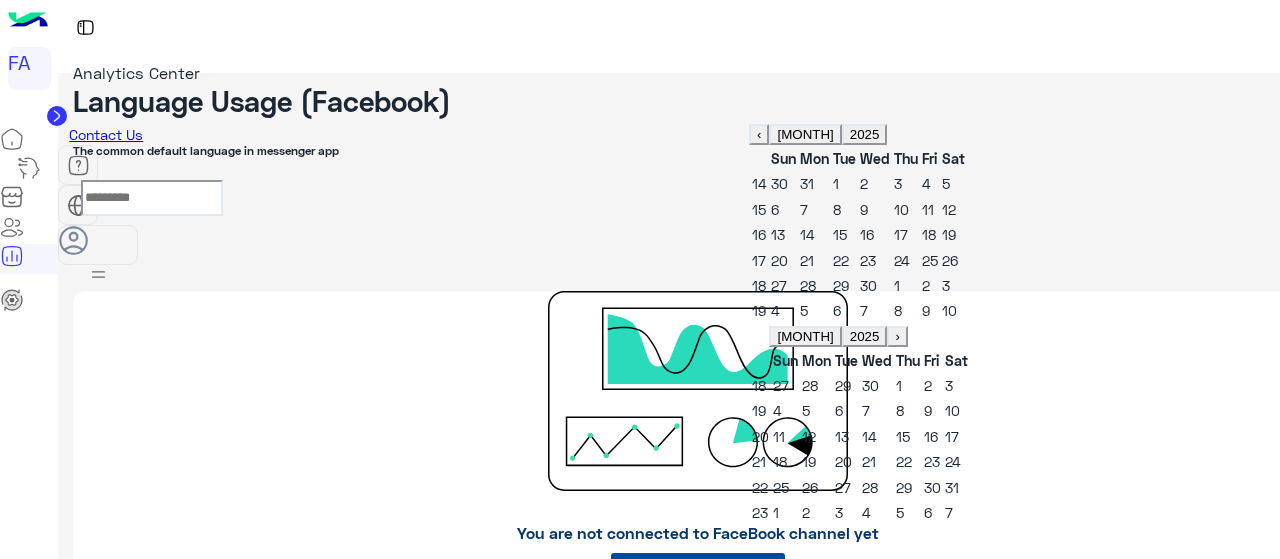 click on "‹" at bounding box center [759, 134] 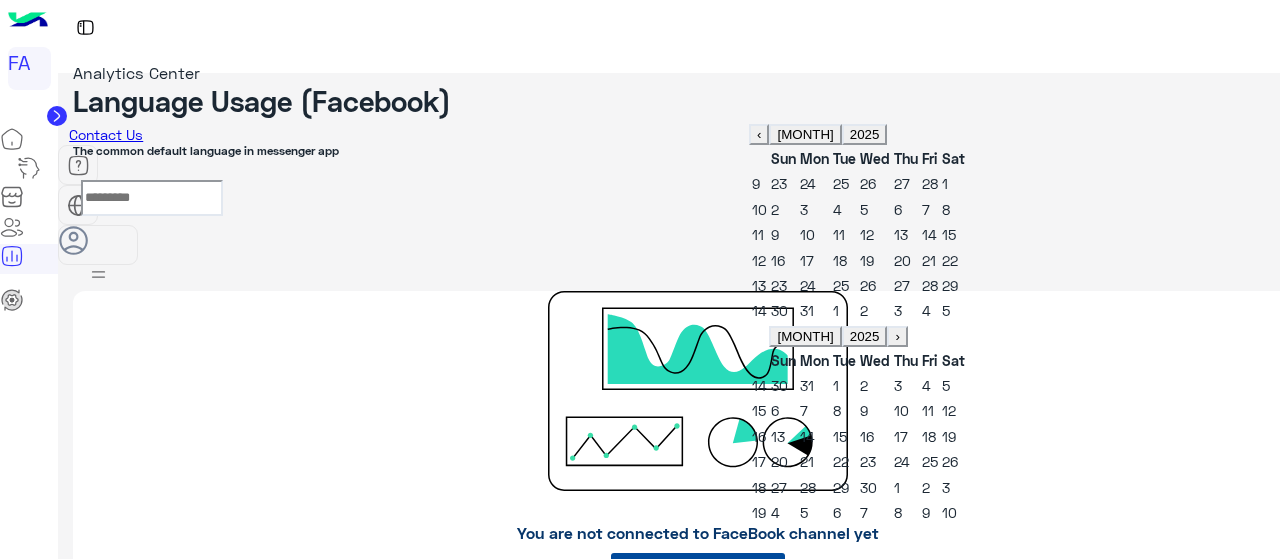 click on "[COMPANY] [FIRST] [LAST]   [ID]  [ID]  WhatsApp [MM]/[DD]/[YY], [HH]:[MM] [AM/PM] [MM]/[DD]/[YY], [HH]:[MM] [AM/PM] [HH]:[MM]:[SS] [ID] [HH]:[MM]:[SS]" at bounding box center [698, 4757] 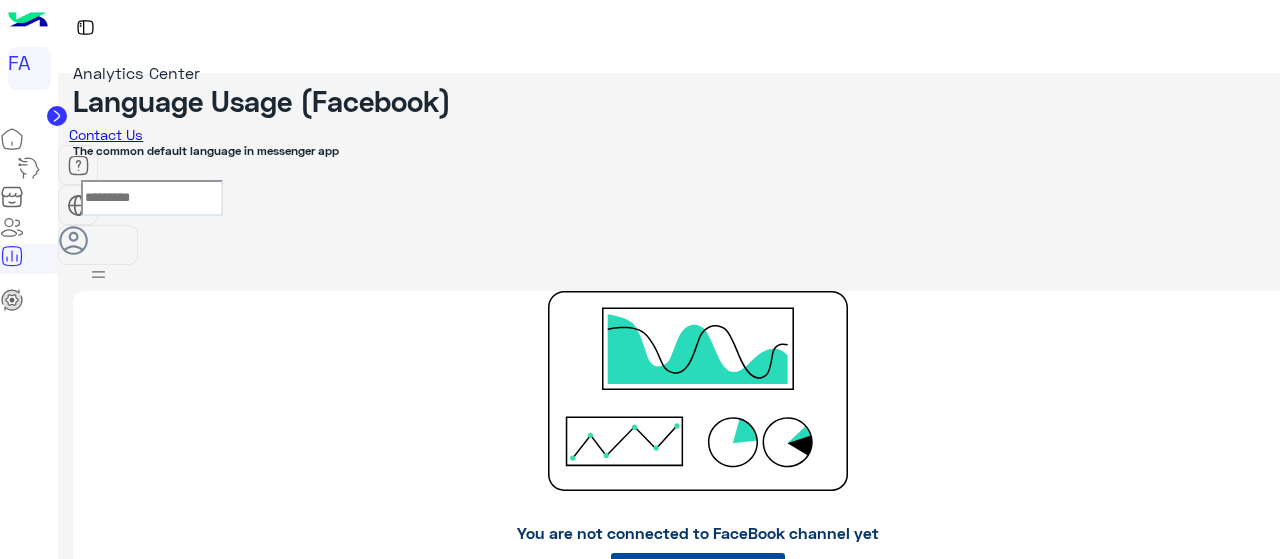 click on "**********" at bounding box center (152, 4474) 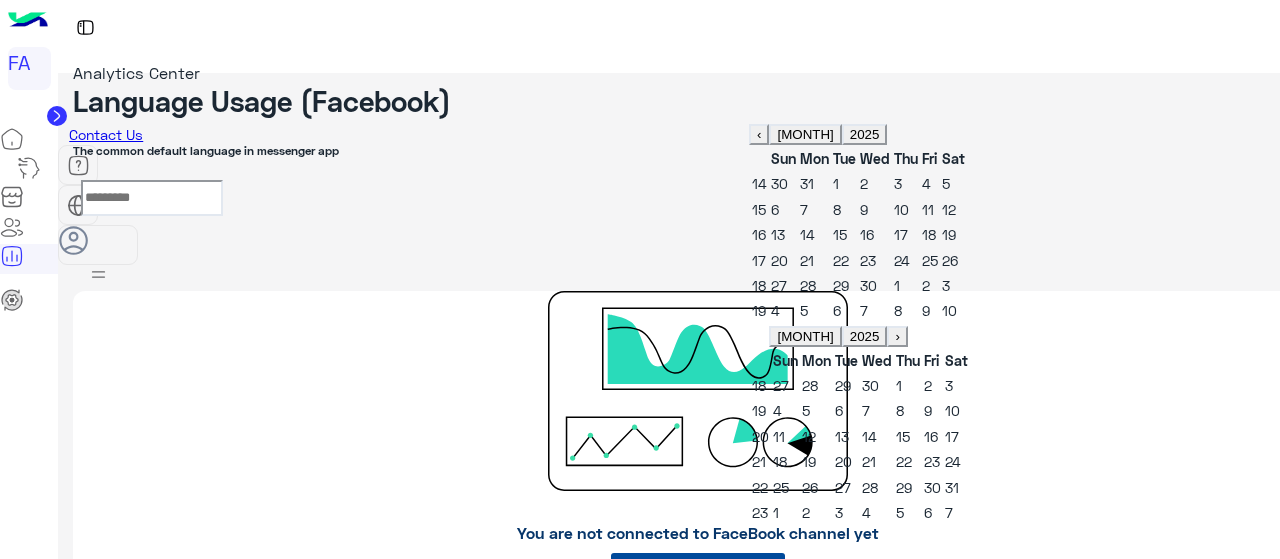 click on "[COMPANY] [FIRST] [LAST]   [ID]  [ID]  WhatsApp [MM]/[DD]/[YY], [HH]:[MM] [AM/PM] [MM]/[DD]/[YY], [HH]:[MM] [AM/PM] [HH]:[MM]:[SS] [ID] [HH]:[MM]:[SS]" at bounding box center (698, 4757) 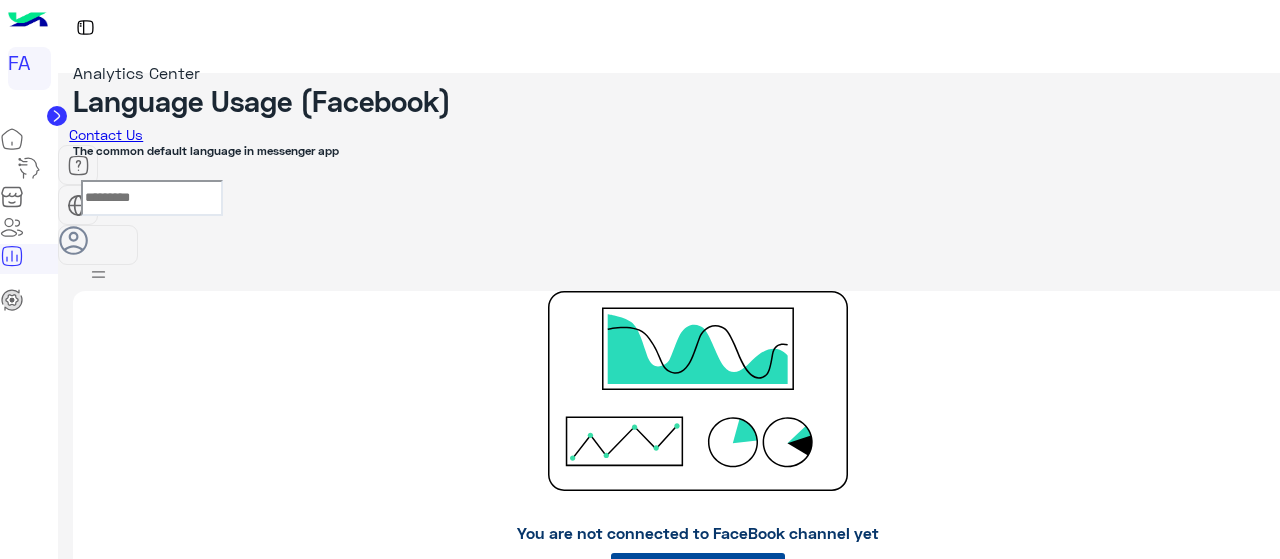 click on "[COMPANY] [FIRST] [LAST]   [ID]  [ID]  WhatsApp [MM]/[DD]/[YY], [HH]:[MM] [AM/PM] [MM]/[DD]/[YY], [HH]:[MM] [AM/PM] [HH]:[MM]:[SS] [ID] [HH]:[MM]:[SS]" at bounding box center (698, 4757) 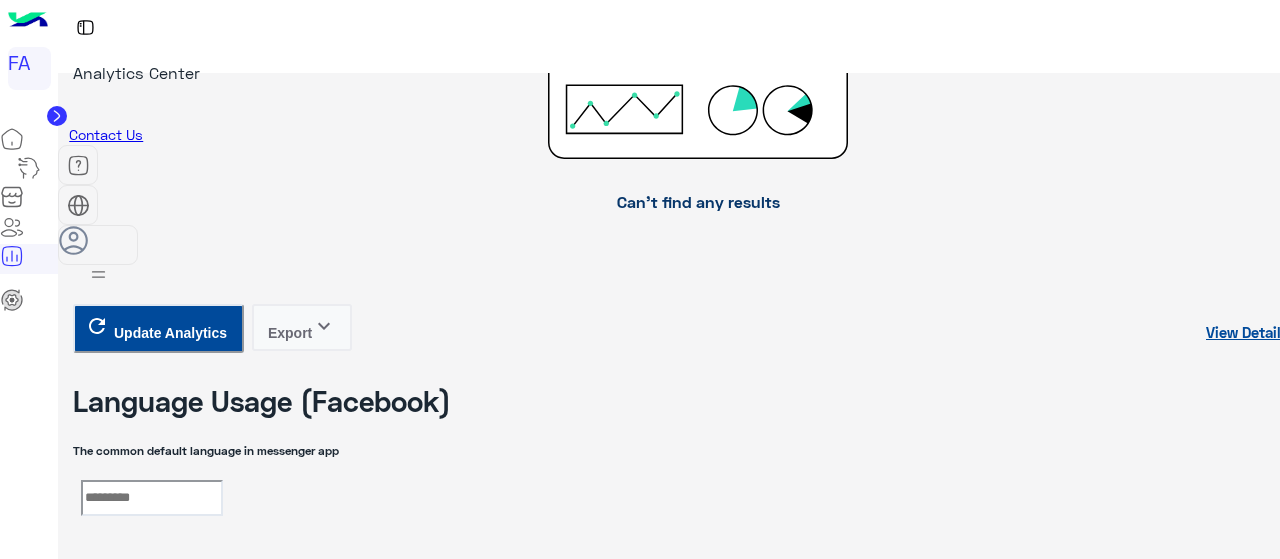 scroll, scrollTop: 4100, scrollLeft: 0, axis: vertical 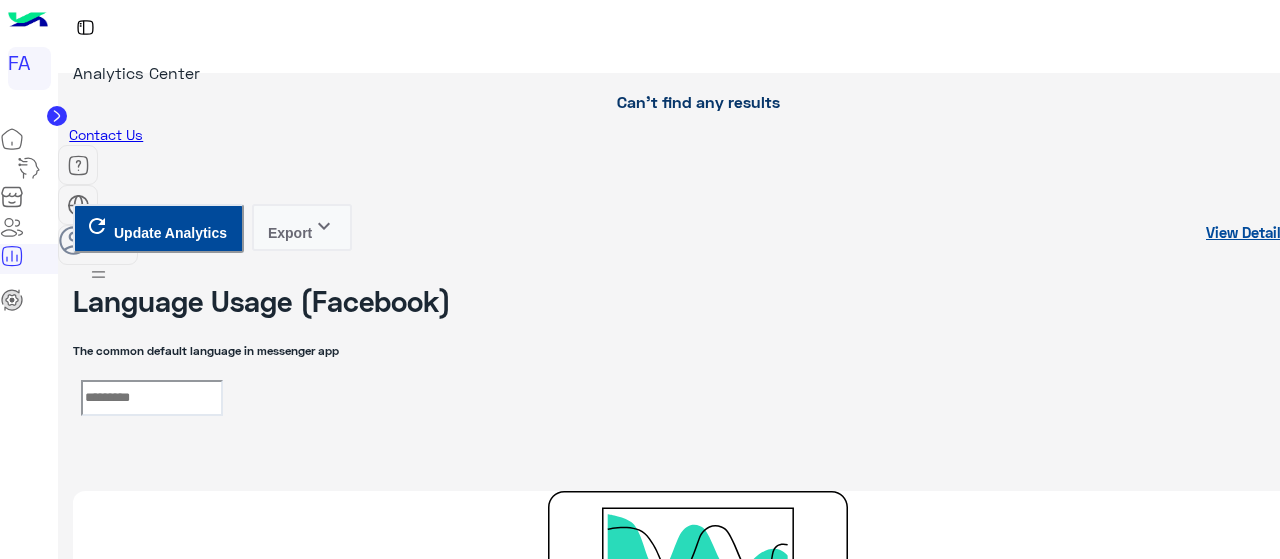 click on "**********" at bounding box center (152, 4674) 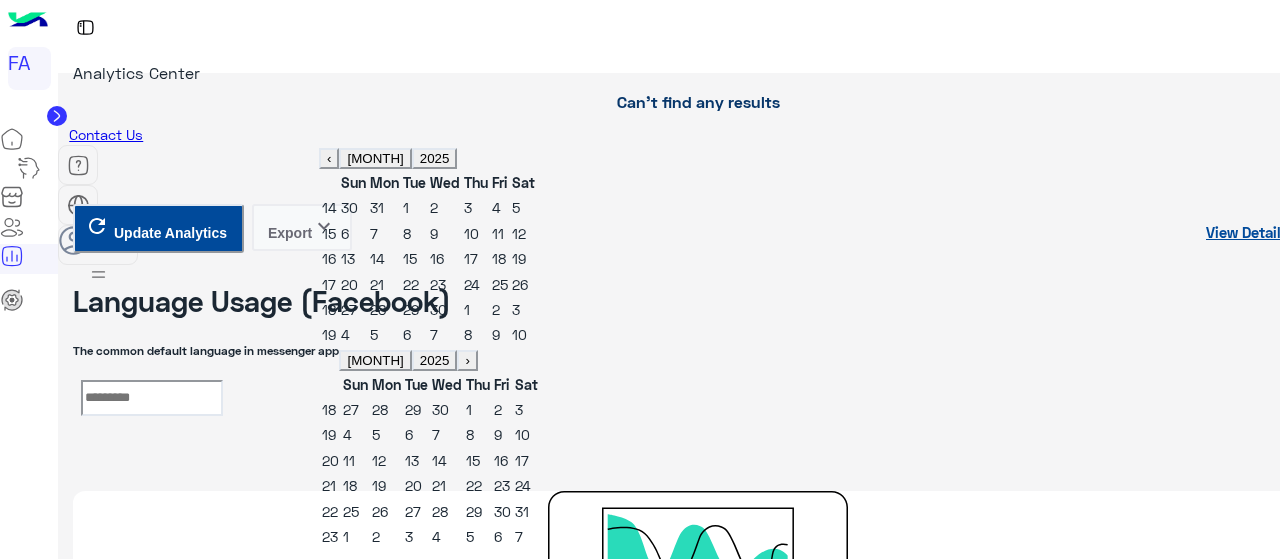 click on "›" at bounding box center (467, 158) 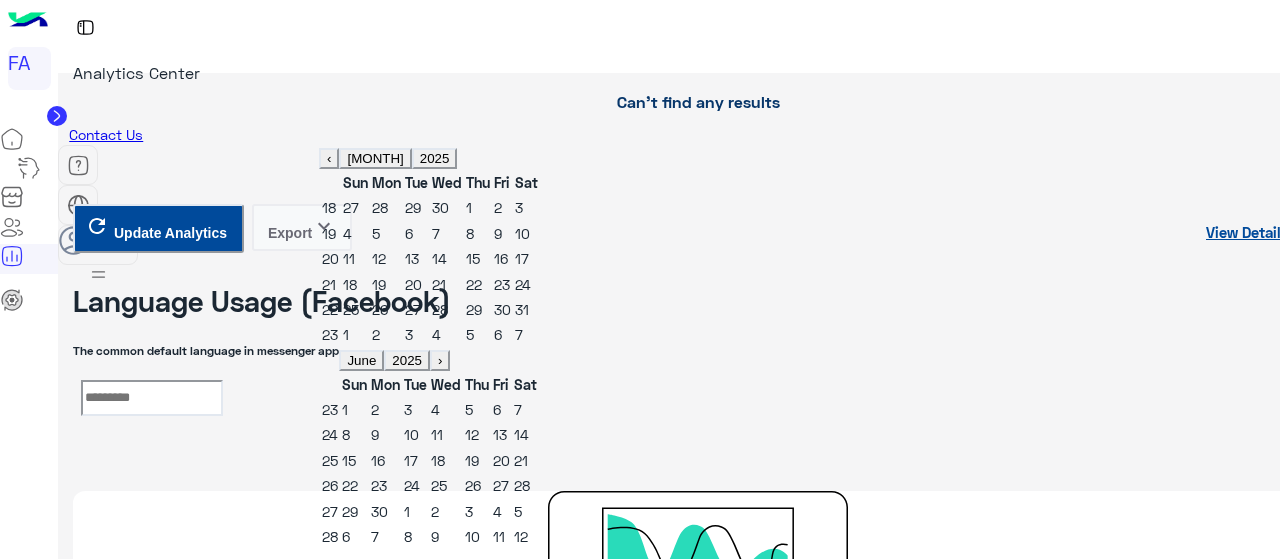 click on "1" at bounding box center (345, 409) 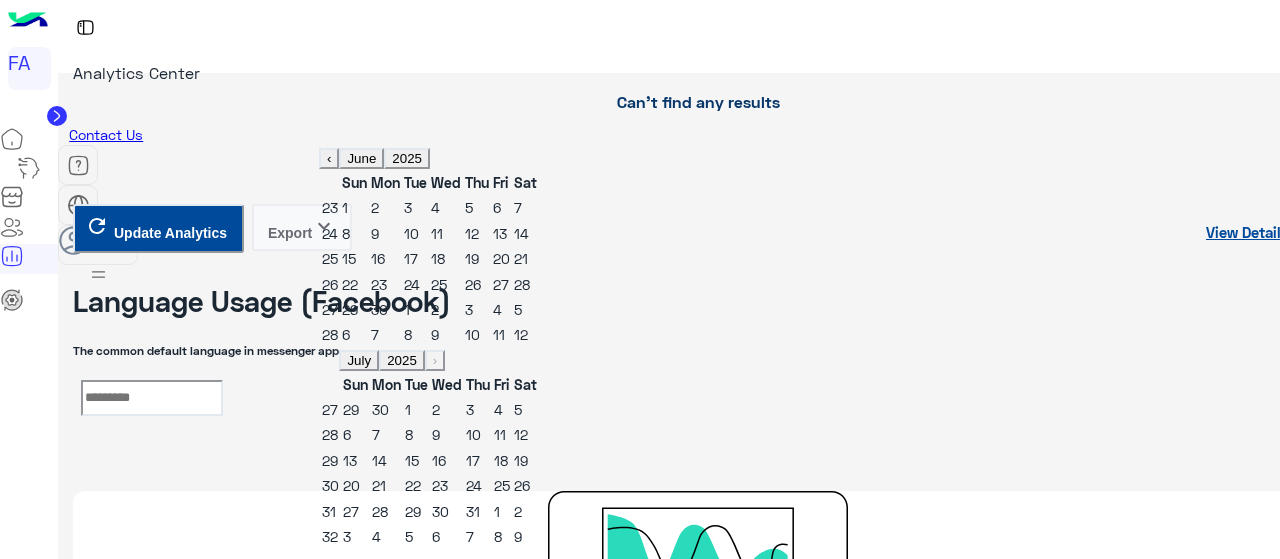 click on "30" at bounding box center [379, 309] 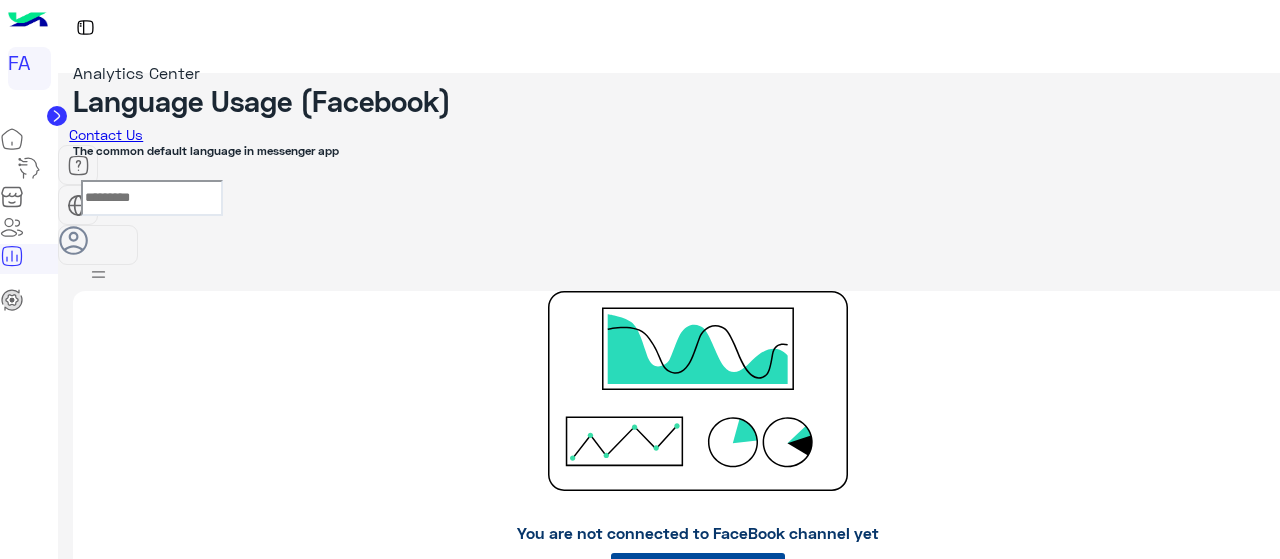 scroll, scrollTop: 4600, scrollLeft: 0, axis: vertical 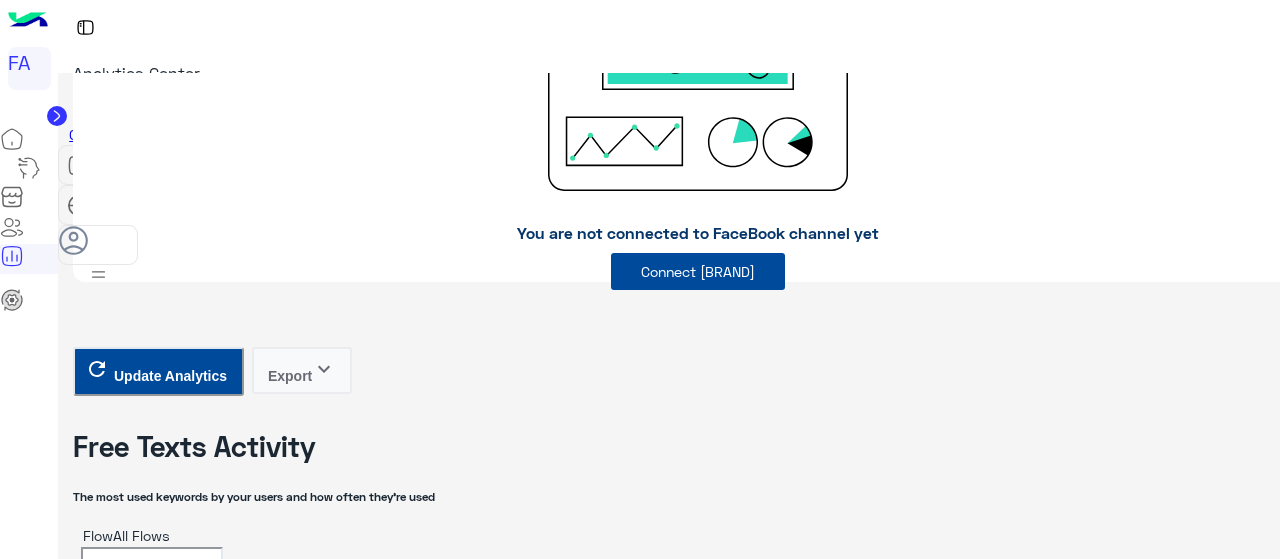 click on "Export   keyboard_arrow_down" at bounding box center [302, 4652] 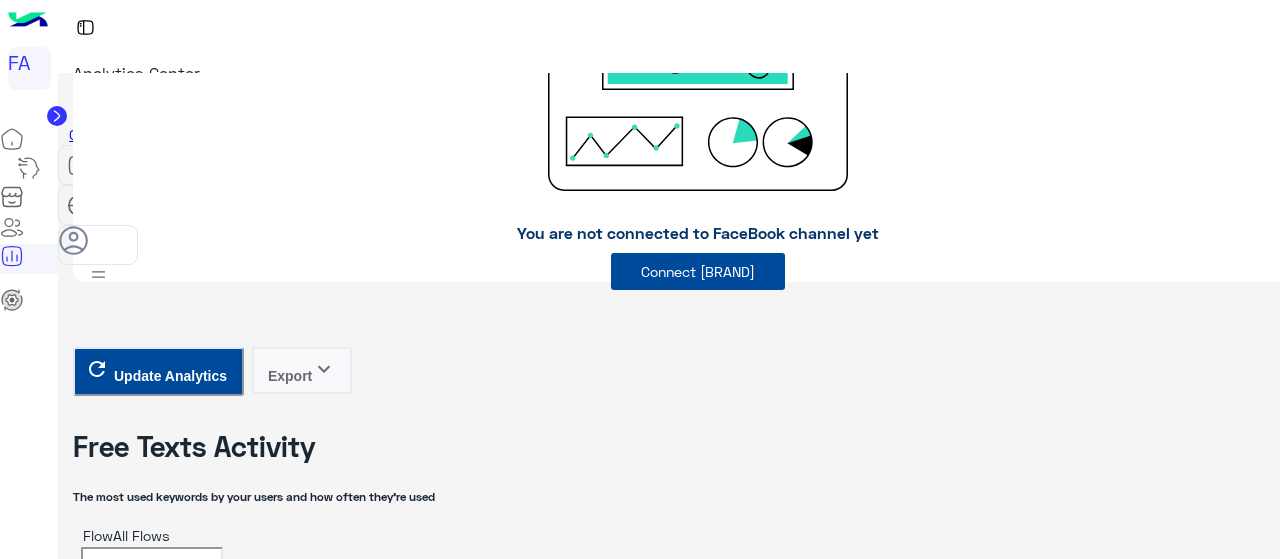 click on "CSV" at bounding box center [302, 4692] 